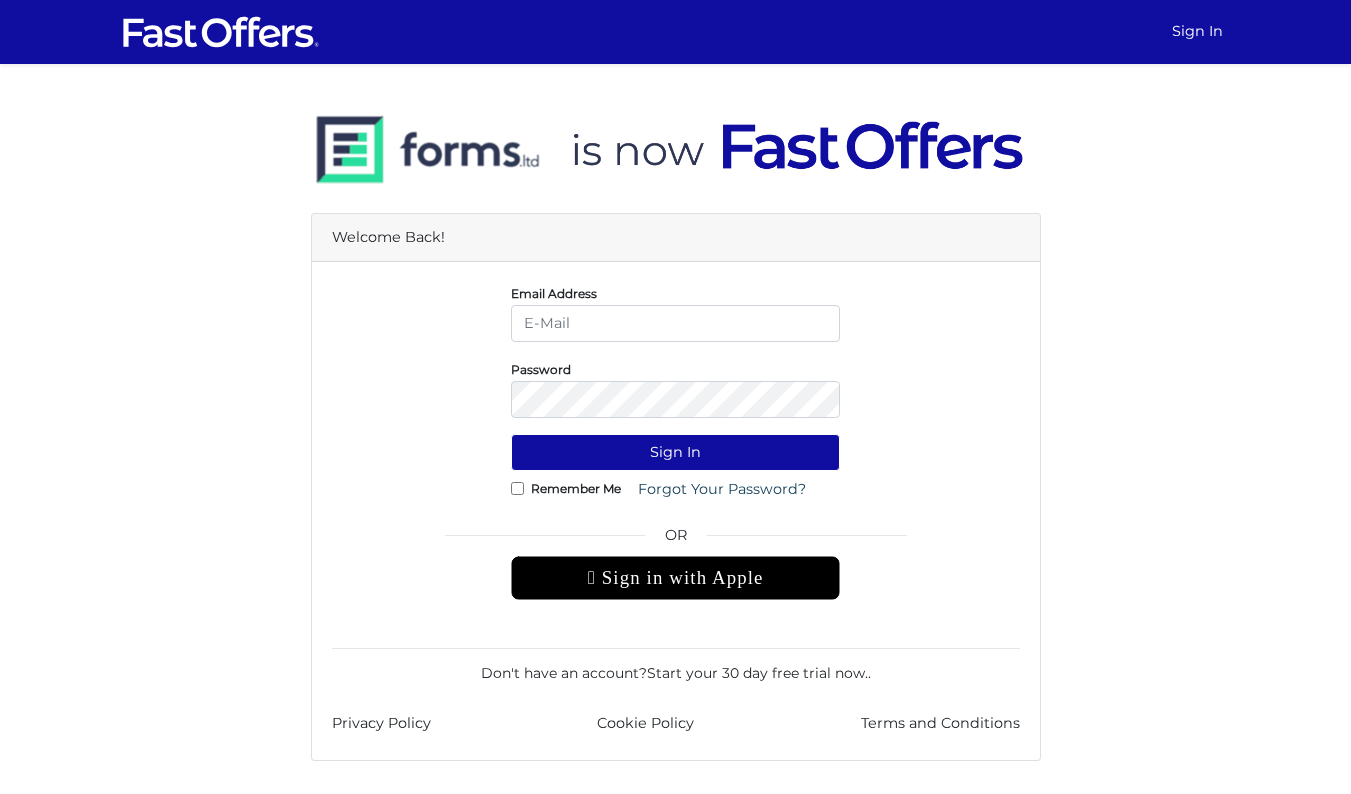 scroll, scrollTop: 0, scrollLeft: 0, axis: both 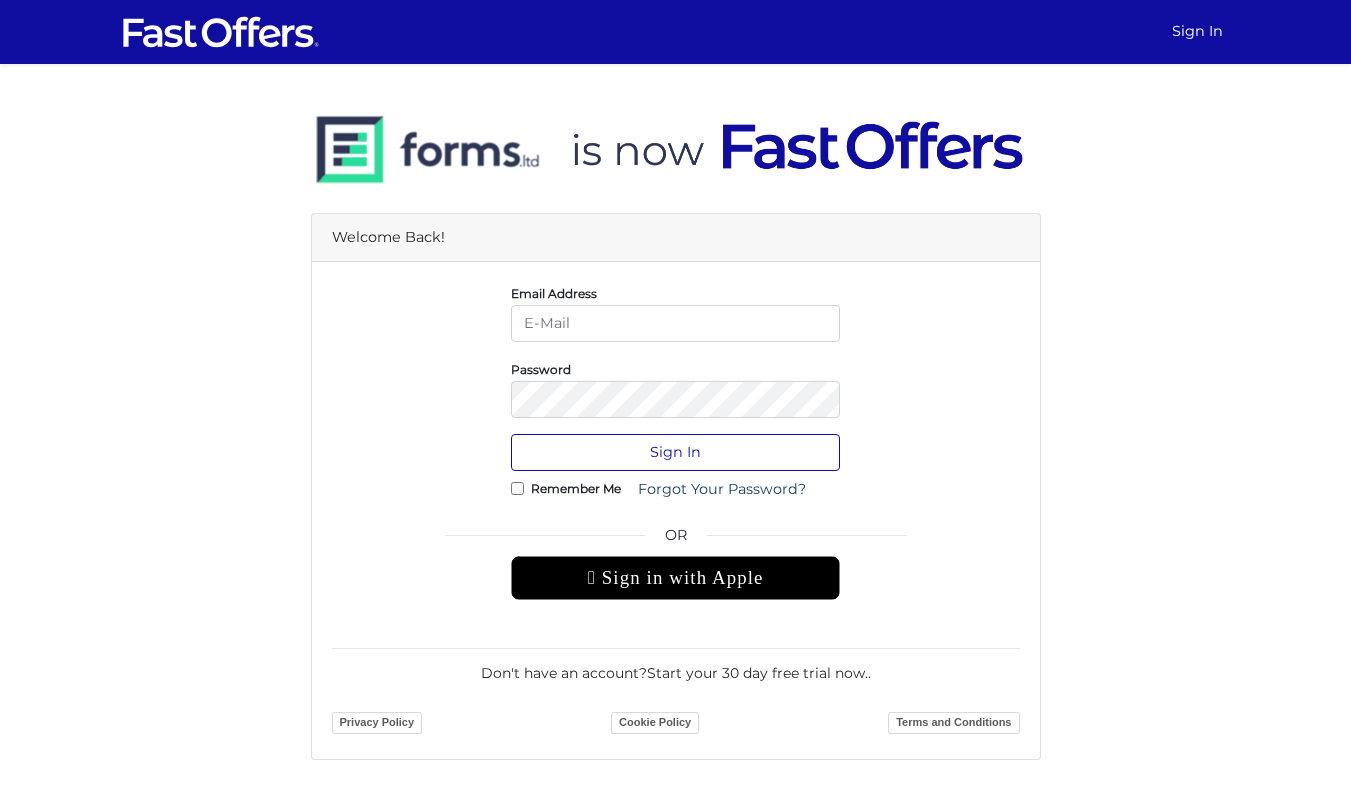 type on "christian@property.ca" 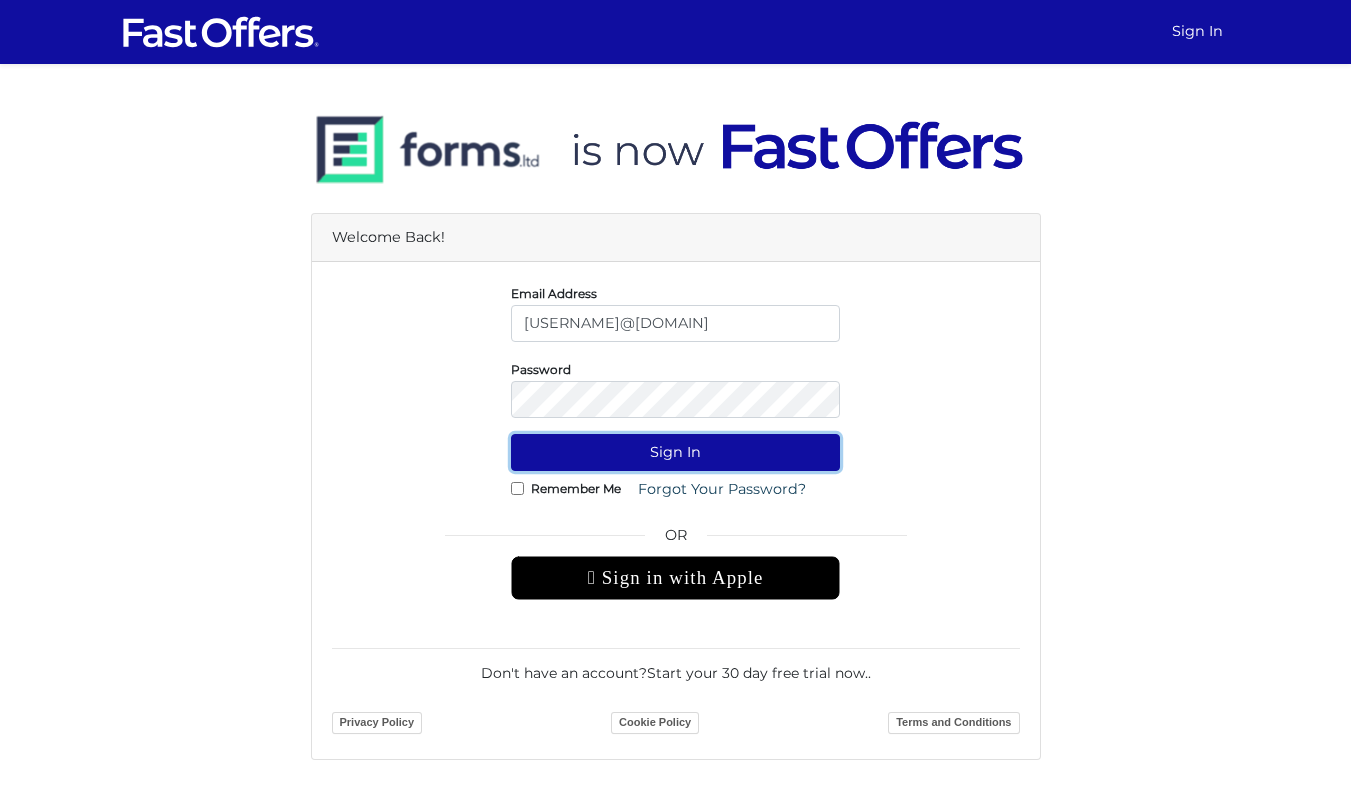 click on "Sign In" at bounding box center (675, 452) 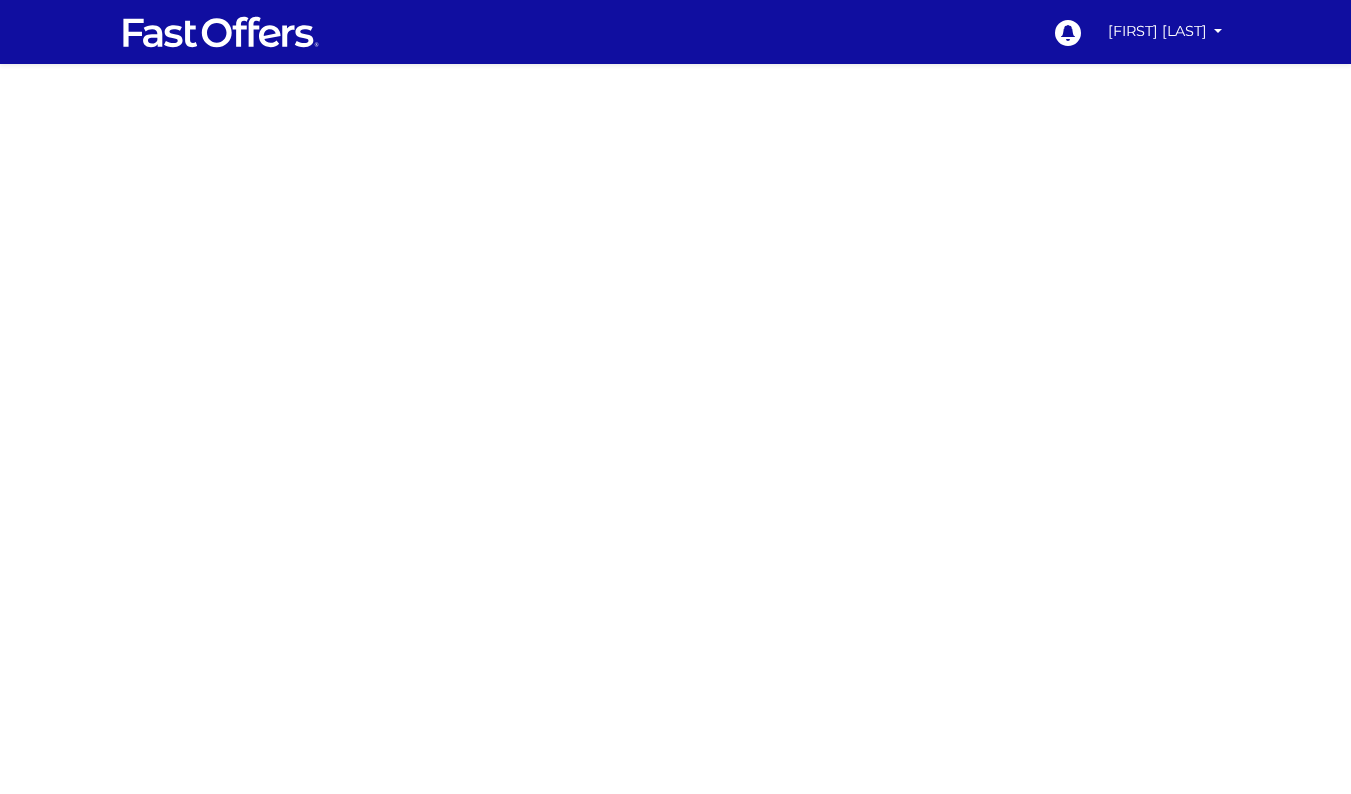 scroll, scrollTop: 0, scrollLeft: 0, axis: both 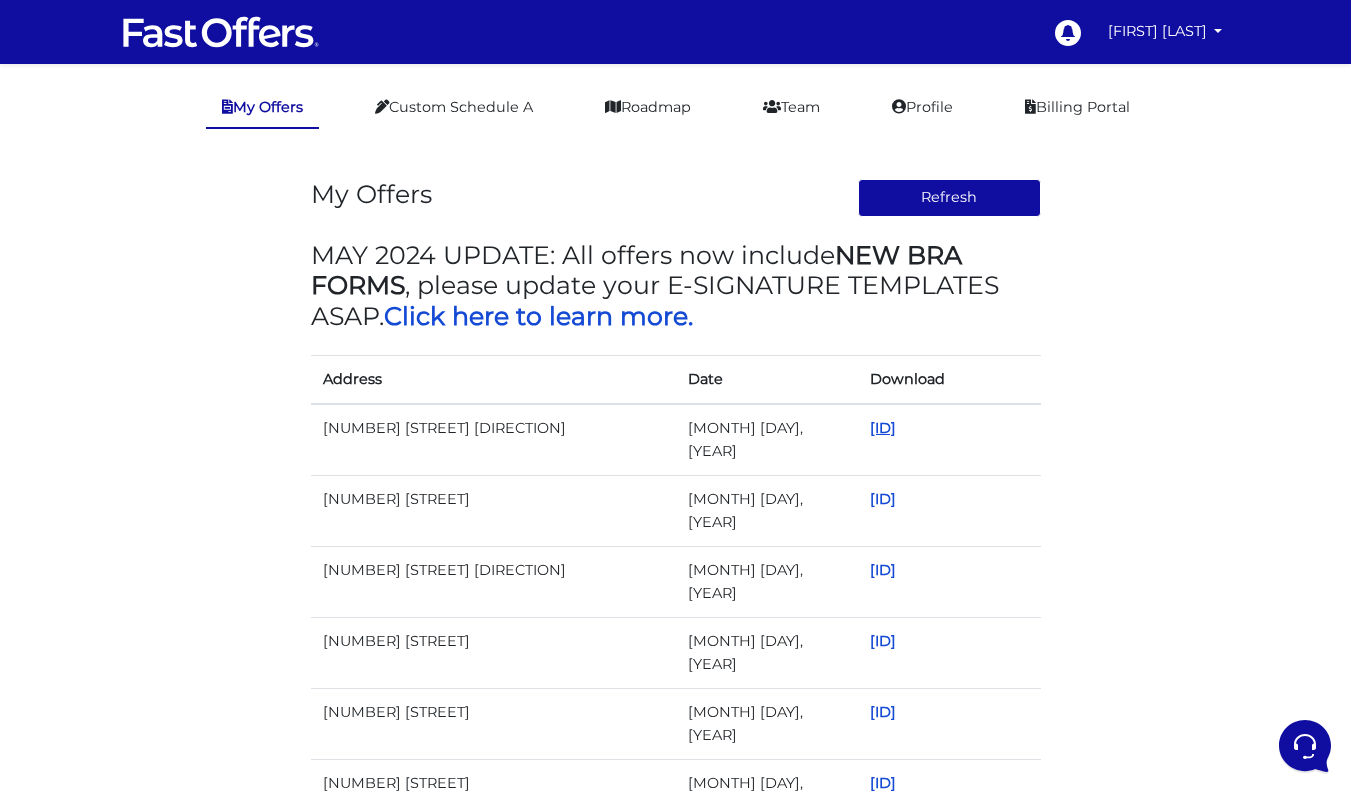 click on "C12270570" at bounding box center [883, 428] 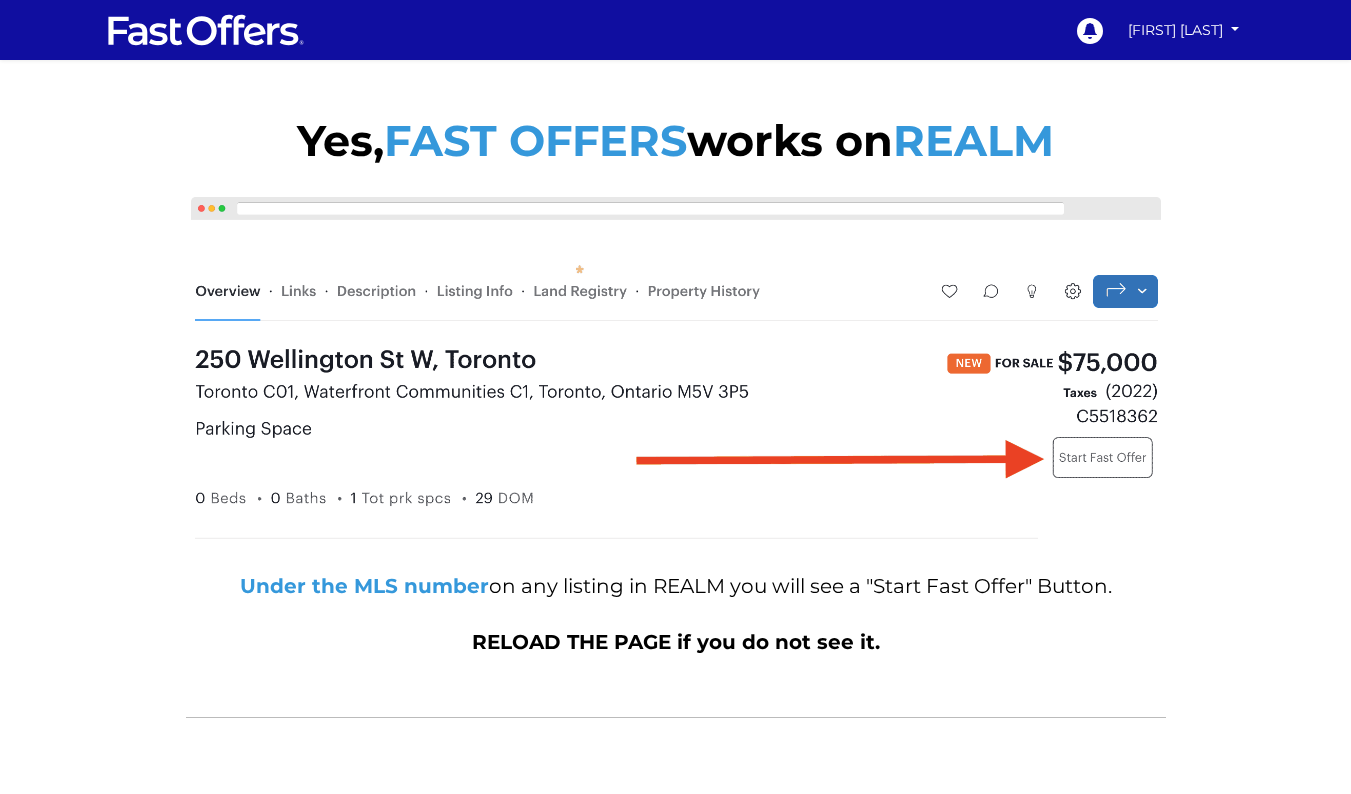 scroll, scrollTop: 0, scrollLeft: 0, axis: both 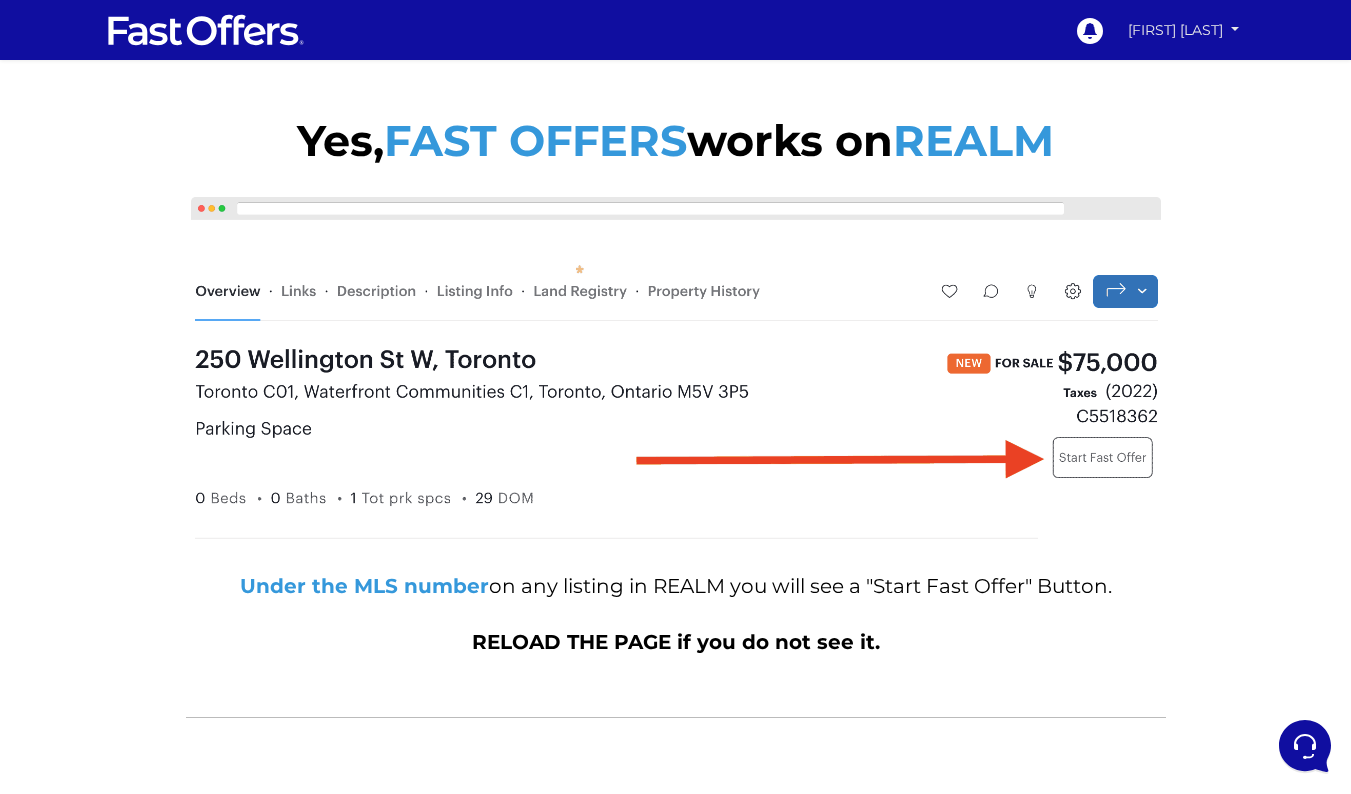 click on "[FIRST] [LAST]" at bounding box center (1183, 30) 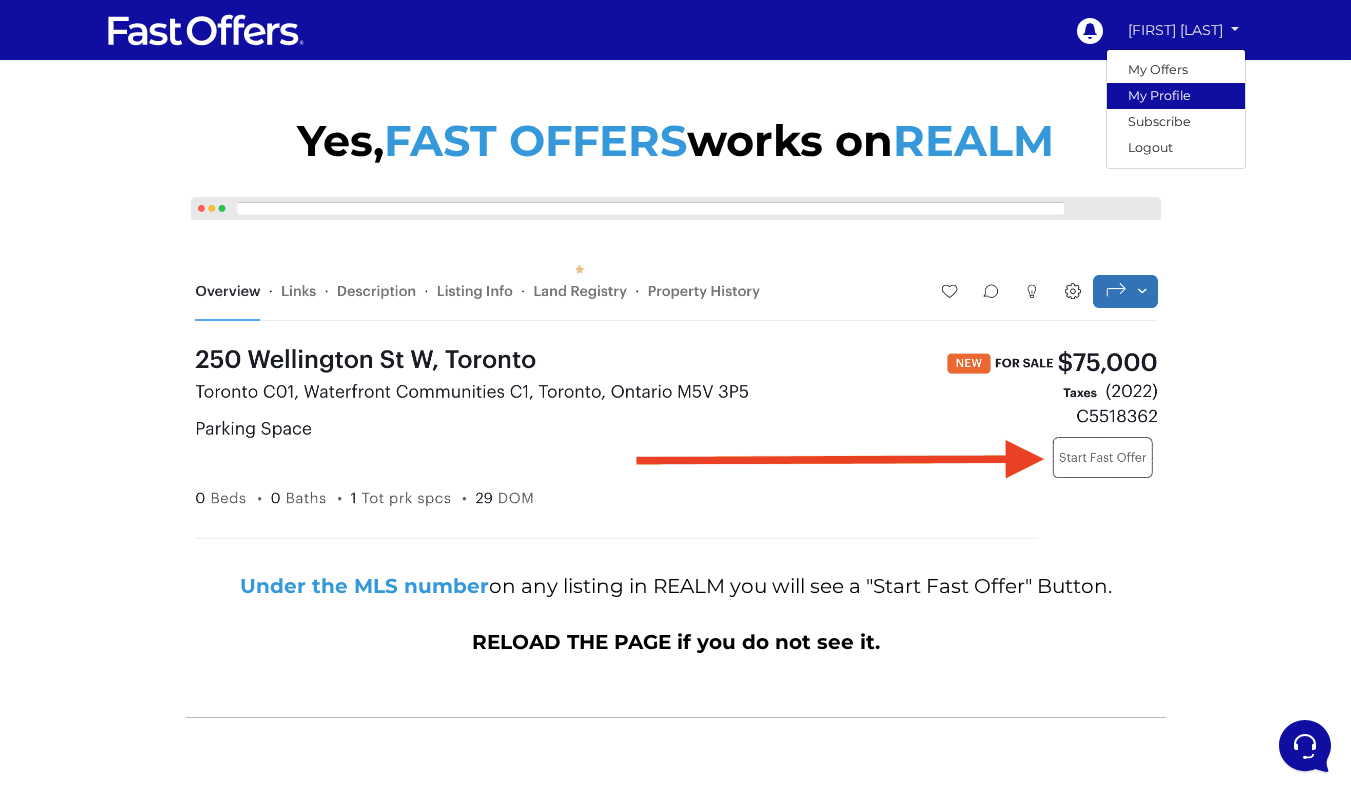 click on "My Profile" at bounding box center [1176, 96] 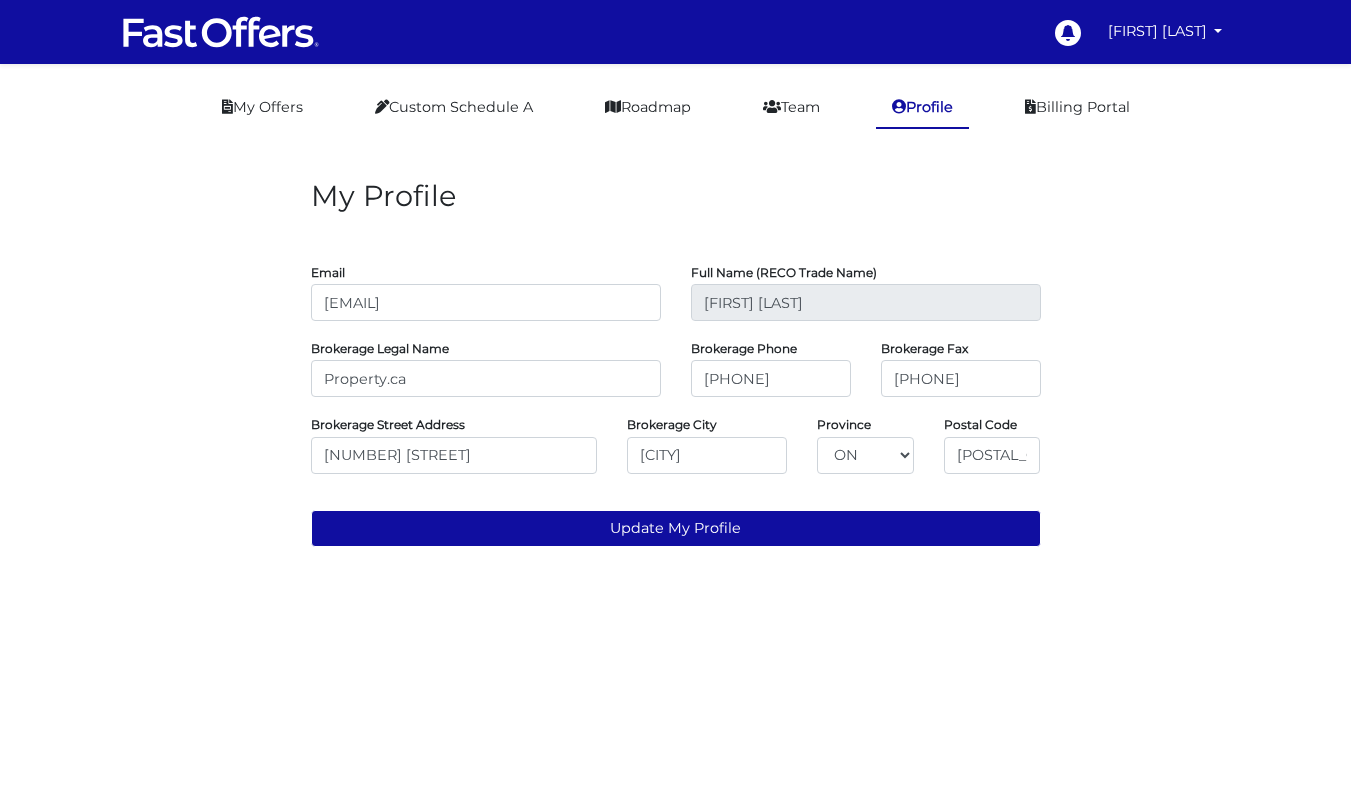 scroll, scrollTop: 0, scrollLeft: 0, axis: both 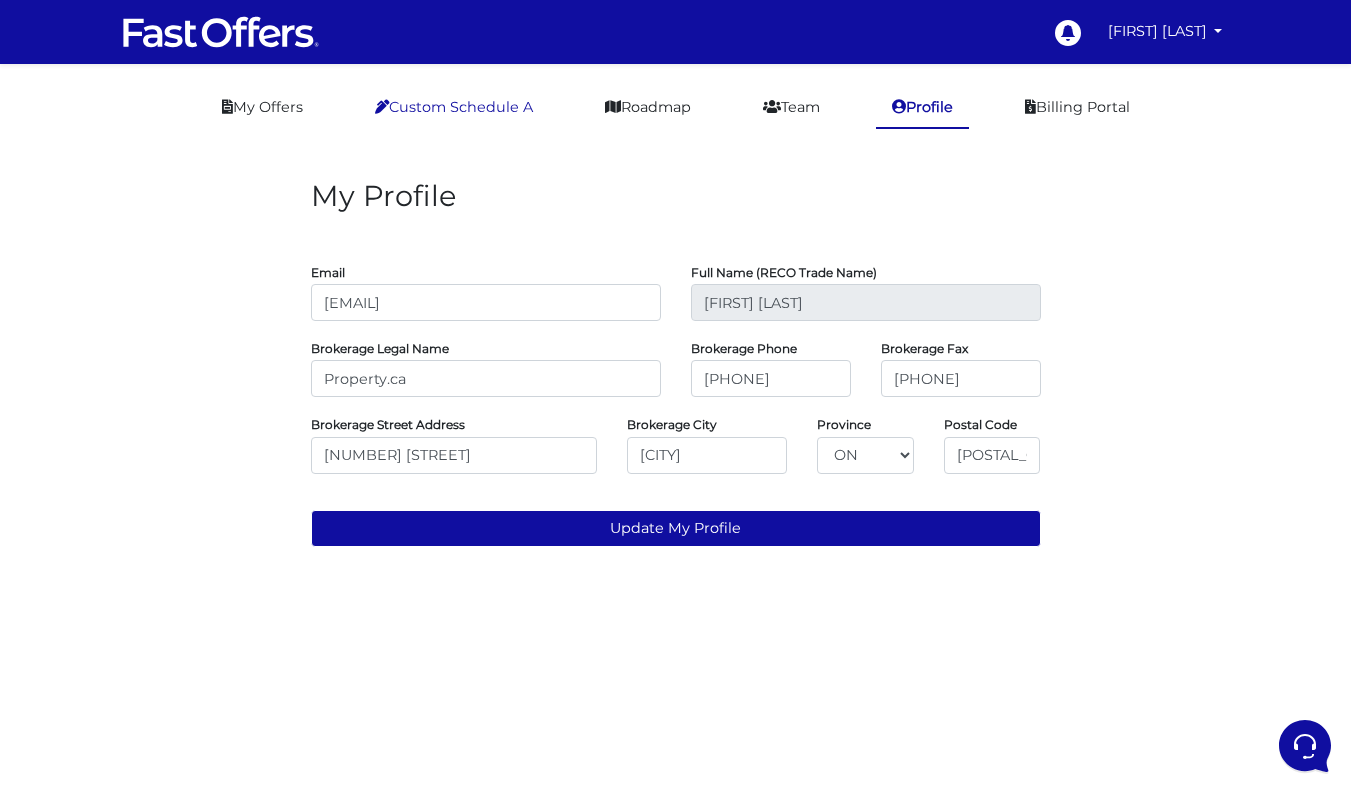 click on "Custom Schedule A" at bounding box center (454, 107) 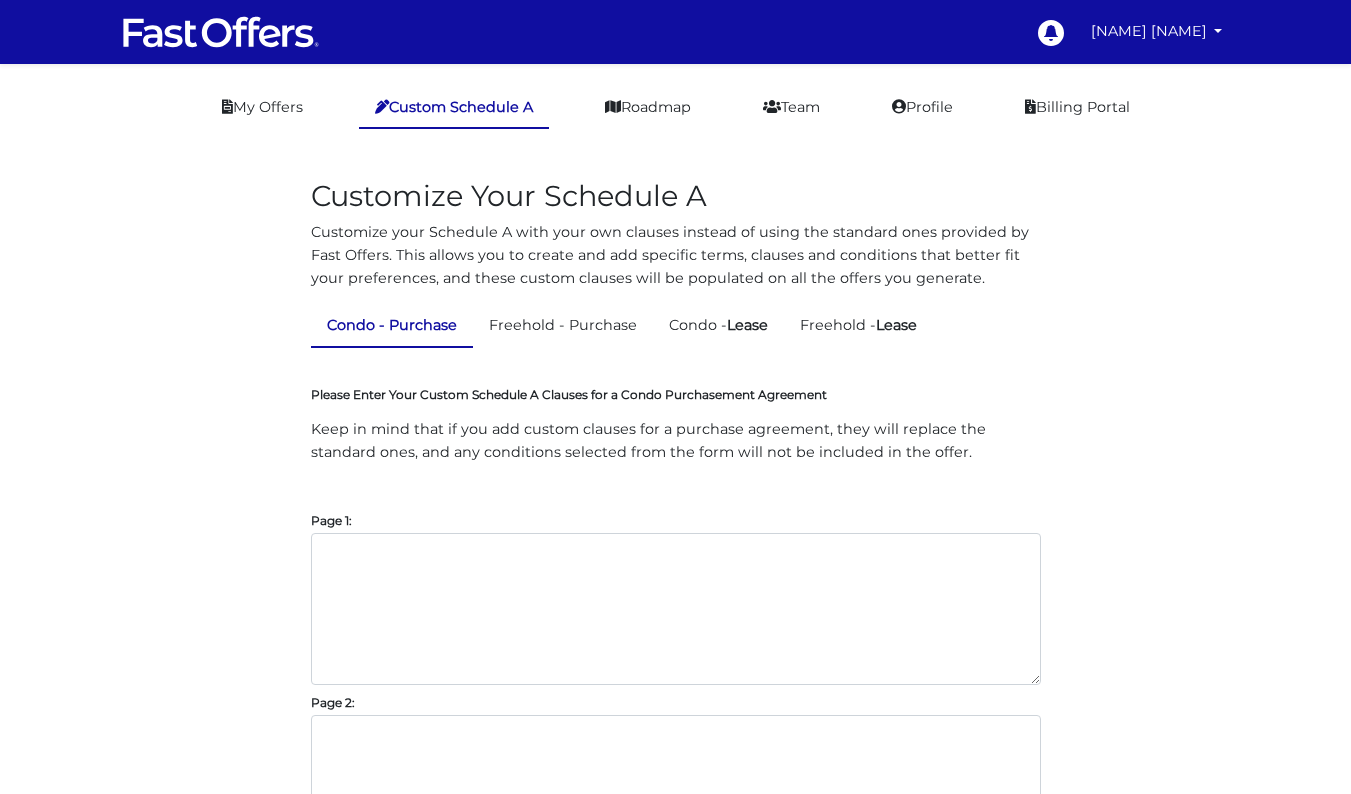 scroll, scrollTop: 0, scrollLeft: 0, axis: both 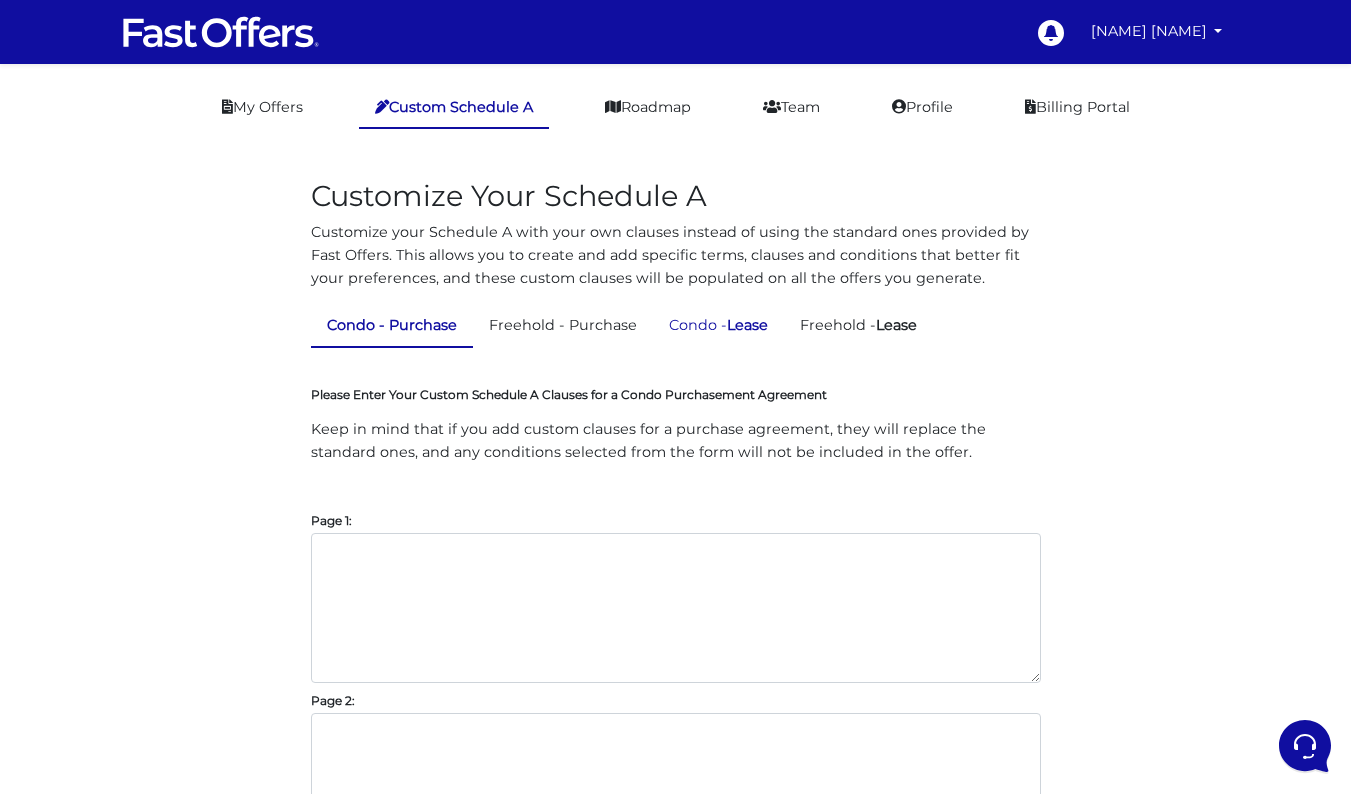 click on "Condo -  Lease" at bounding box center (718, 325) 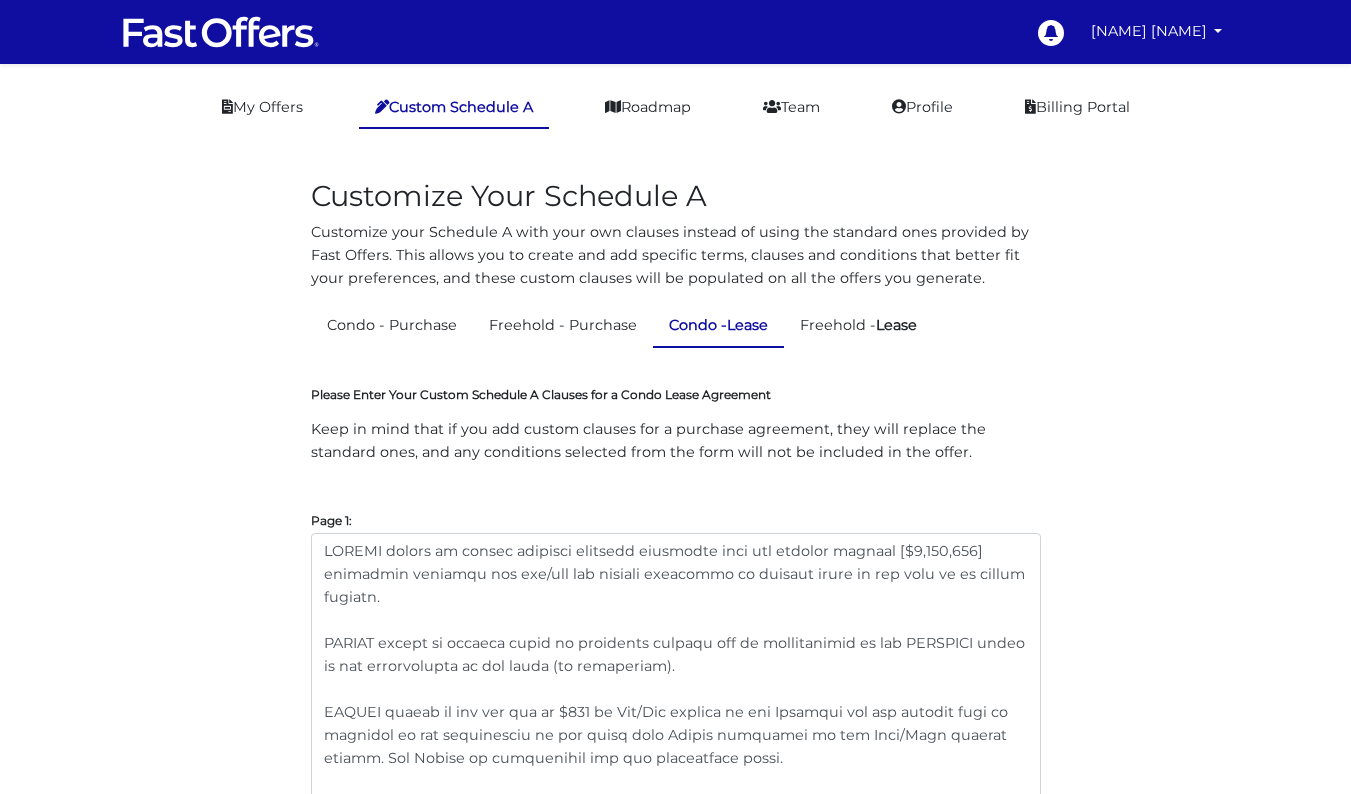 scroll, scrollTop: 0, scrollLeft: 0, axis: both 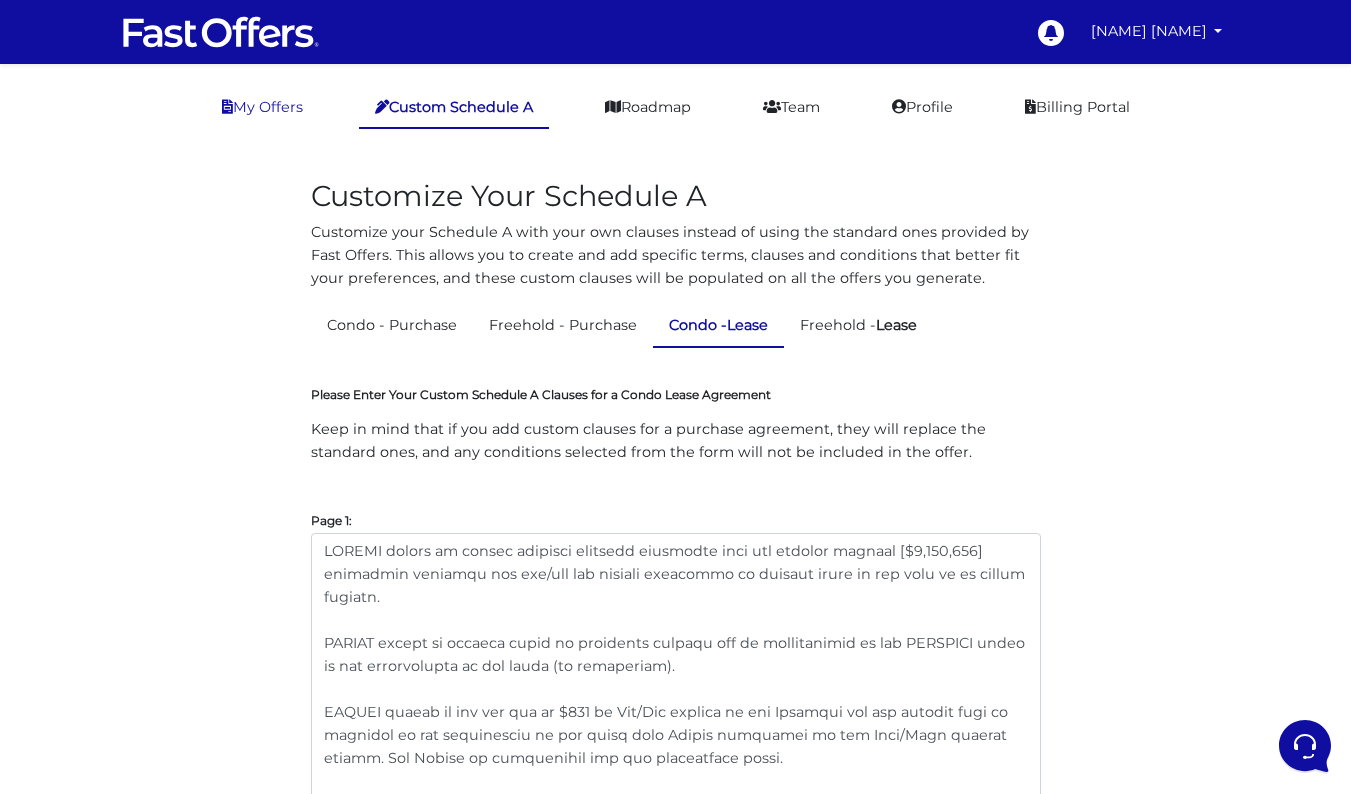 click on "My Offers" at bounding box center [262, 107] 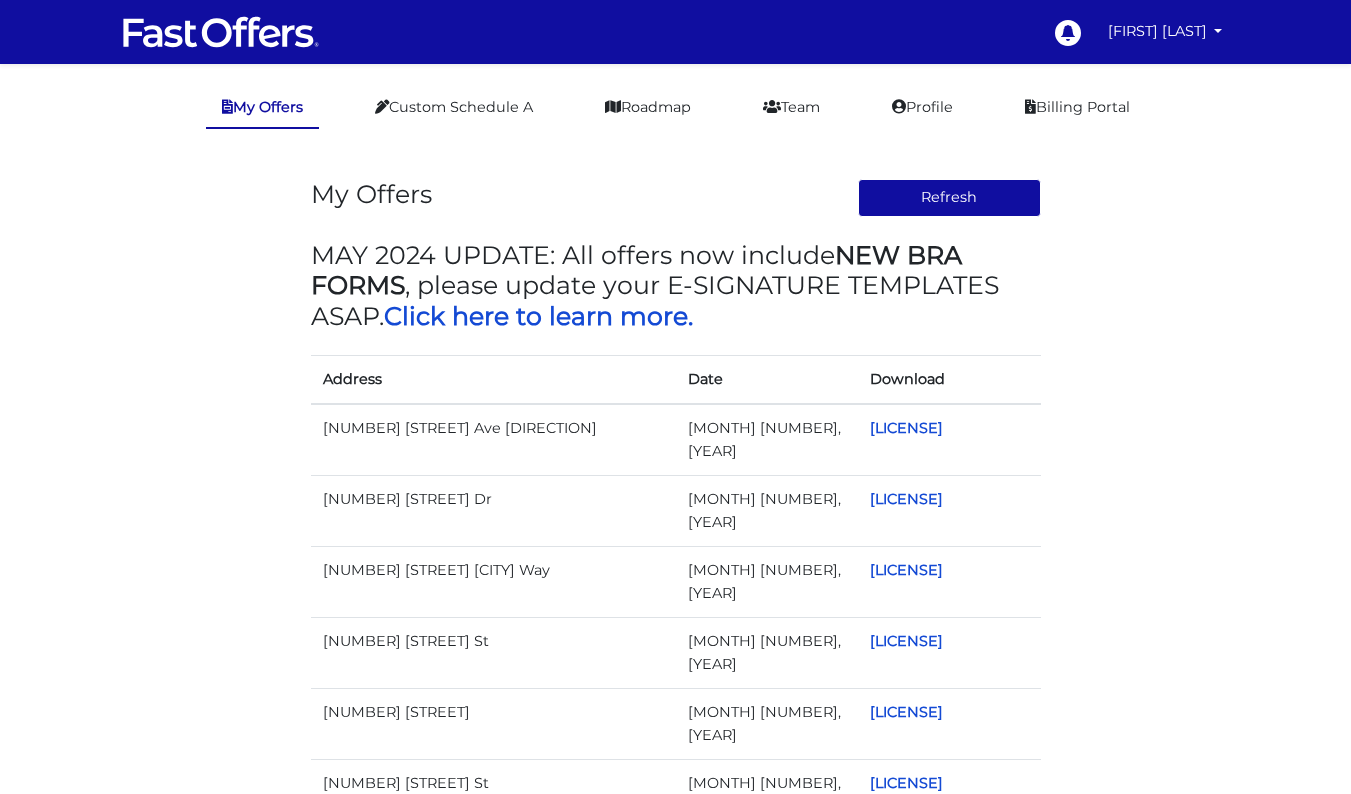 scroll, scrollTop: 0, scrollLeft: 0, axis: both 